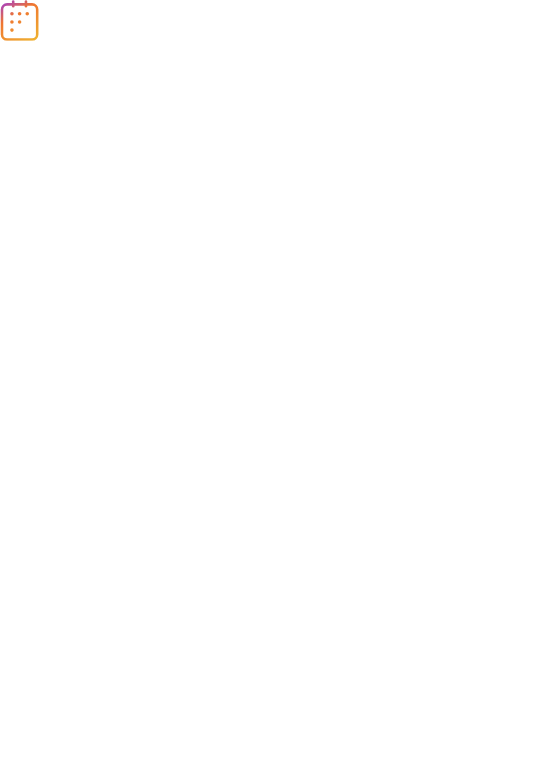 scroll, scrollTop: 0, scrollLeft: 0, axis: both 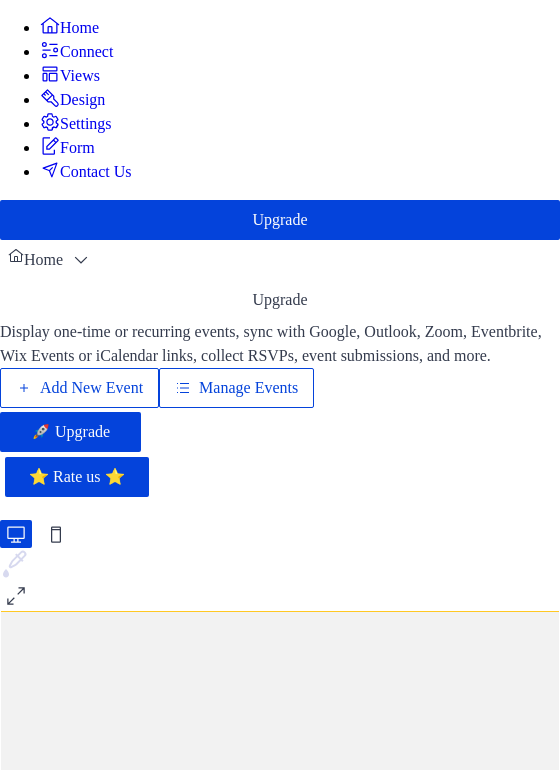 click on "Manage Events" at bounding box center [248, 388] 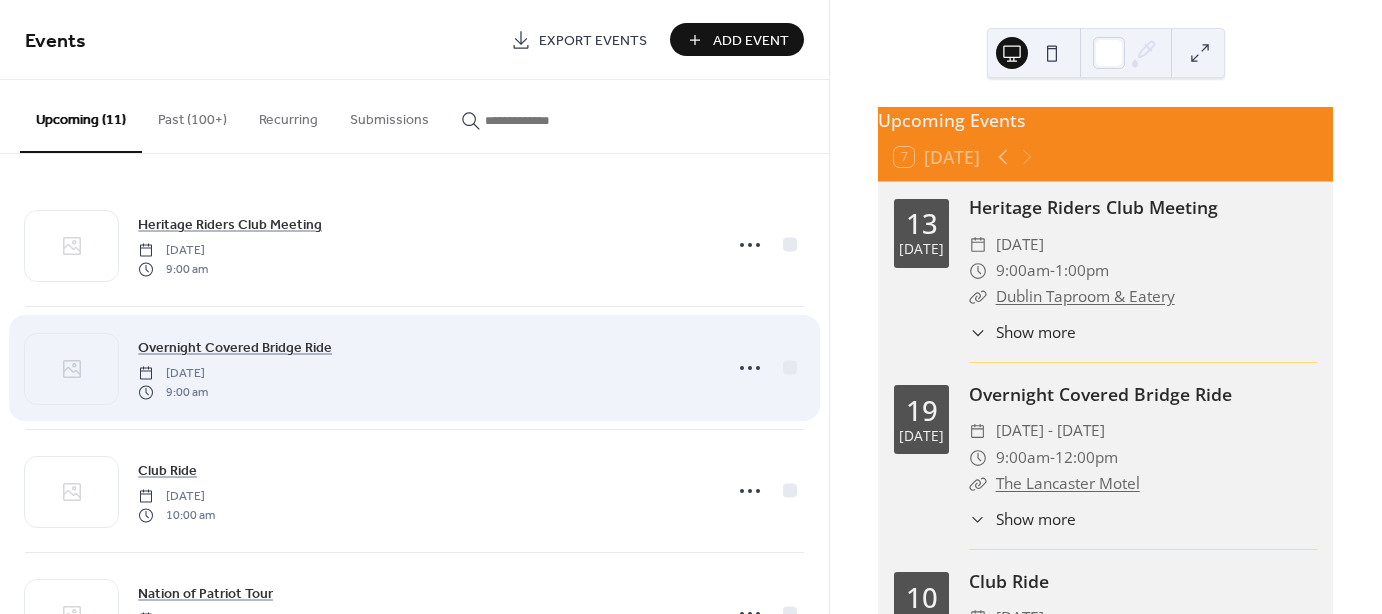 scroll, scrollTop: 0, scrollLeft: 0, axis: both 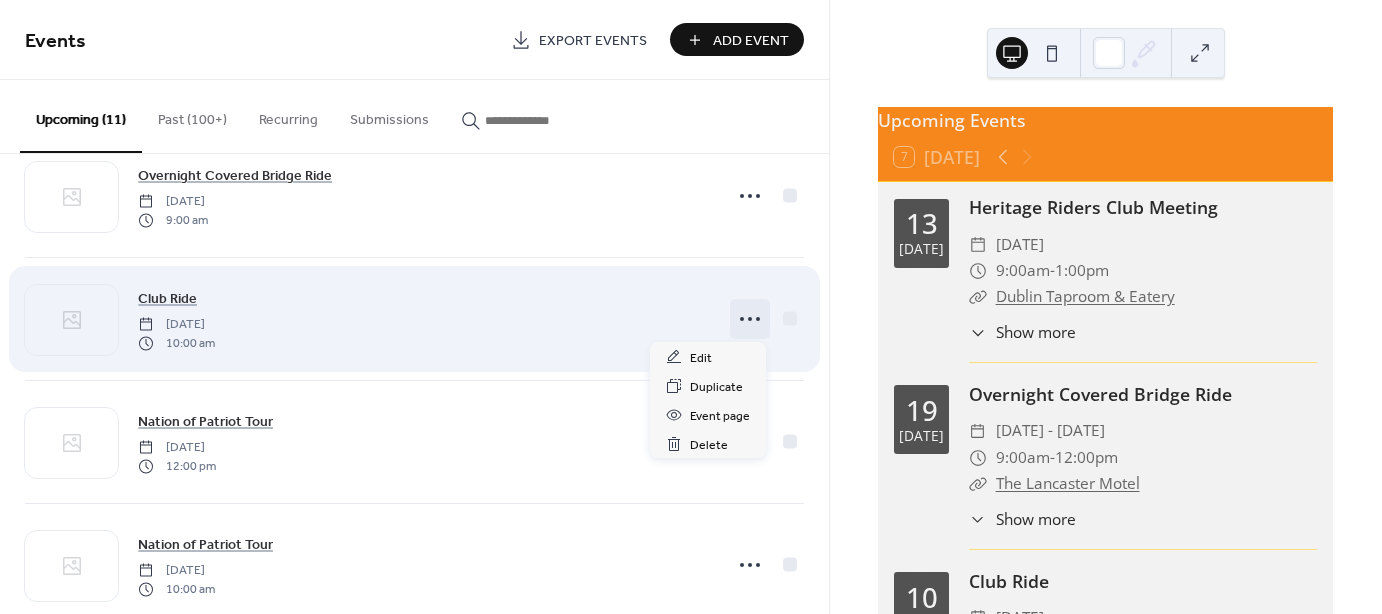 click 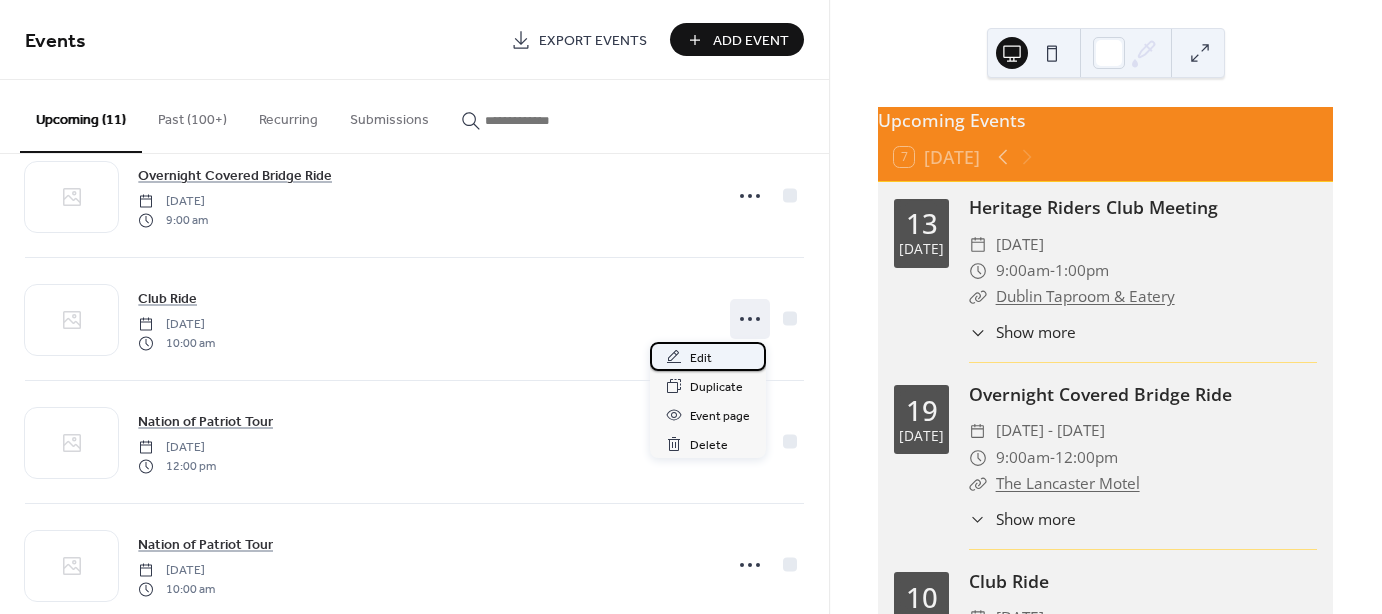 click on "Edit" at bounding box center (701, 358) 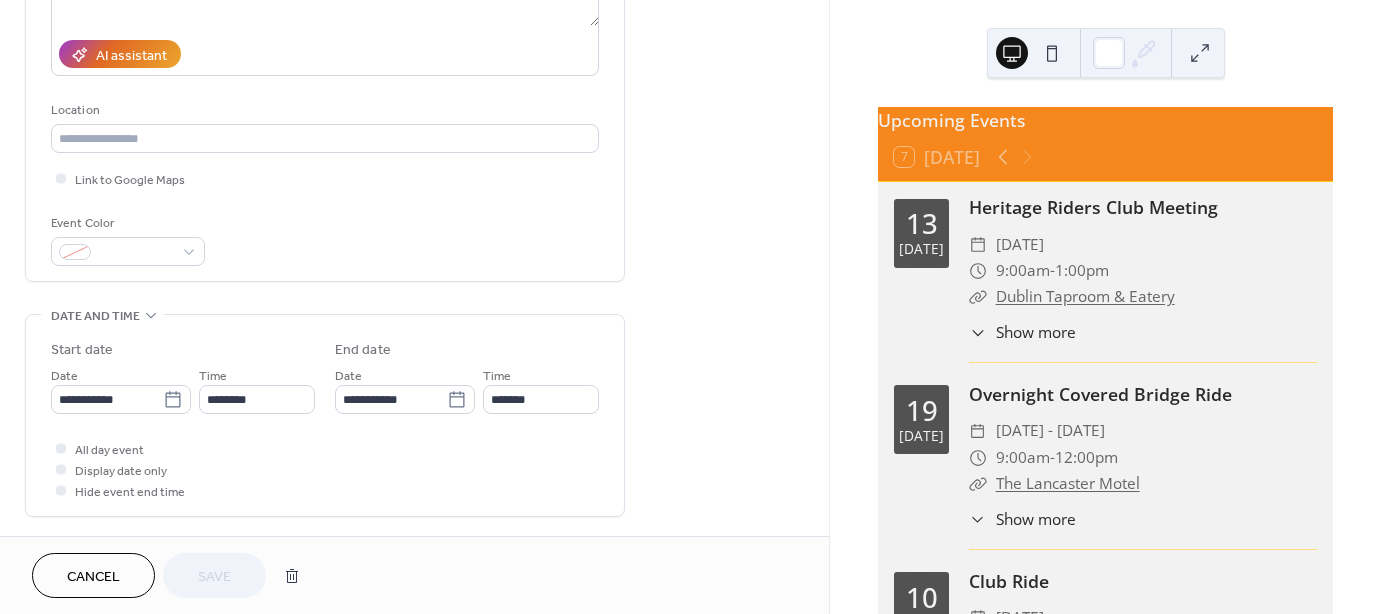 scroll, scrollTop: 368, scrollLeft: 0, axis: vertical 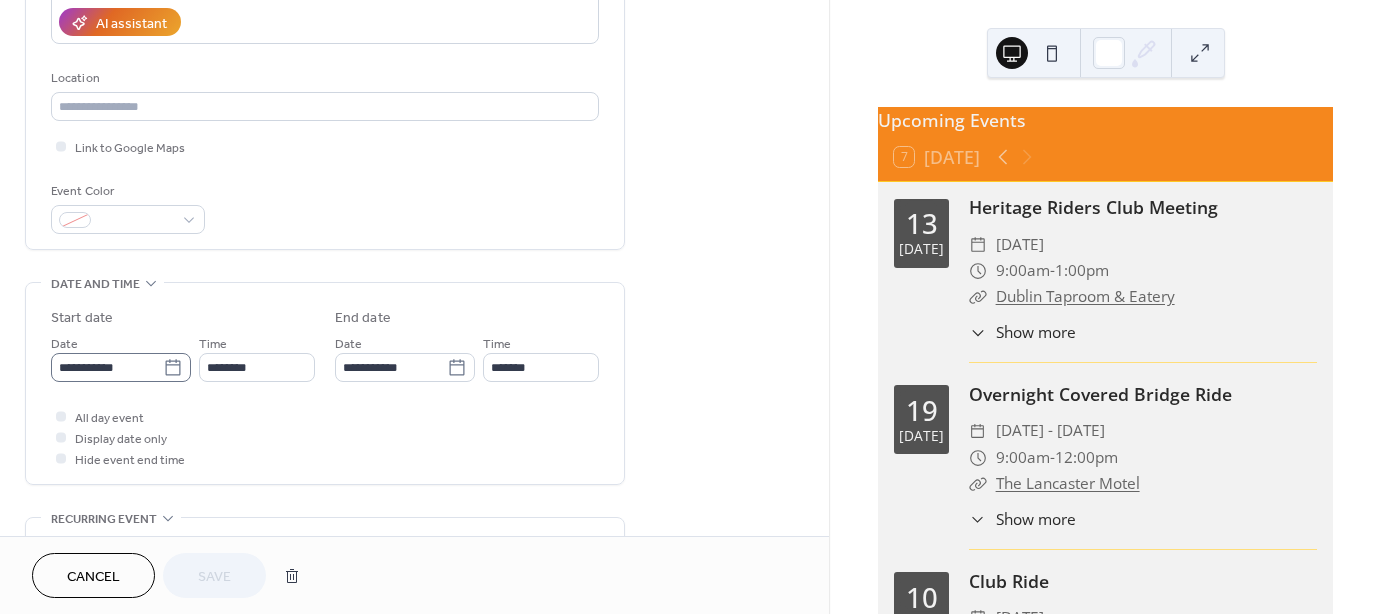 click 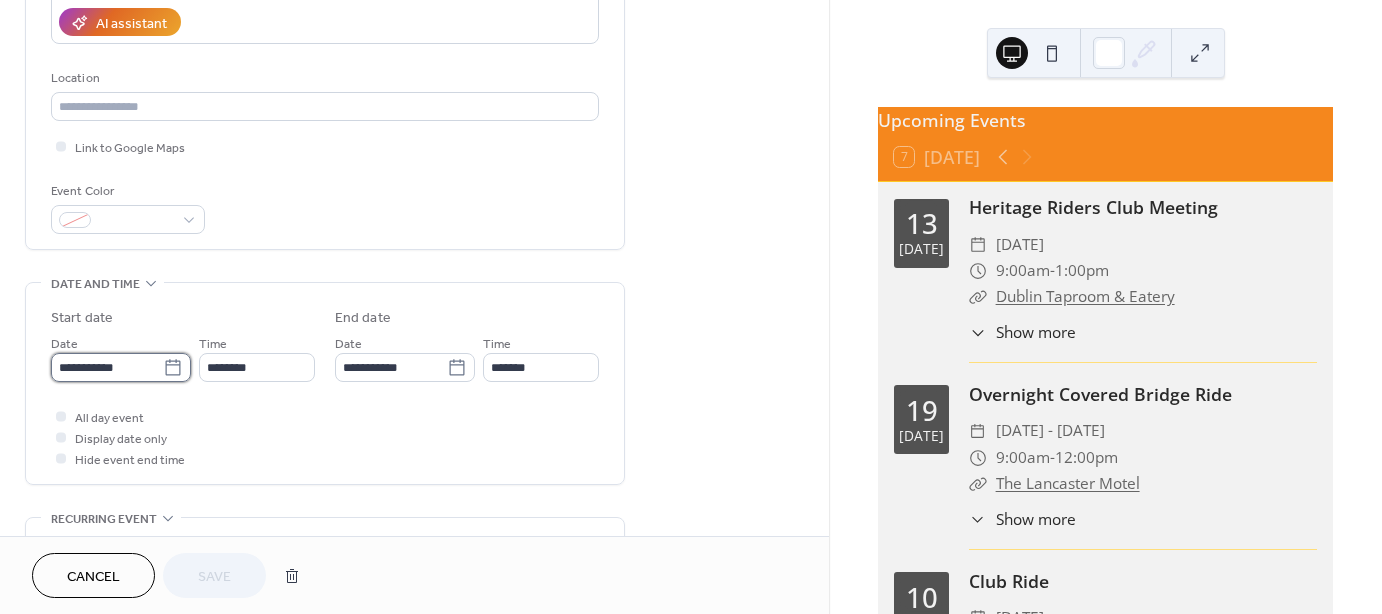 click on "**********" at bounding box center [107, 367] 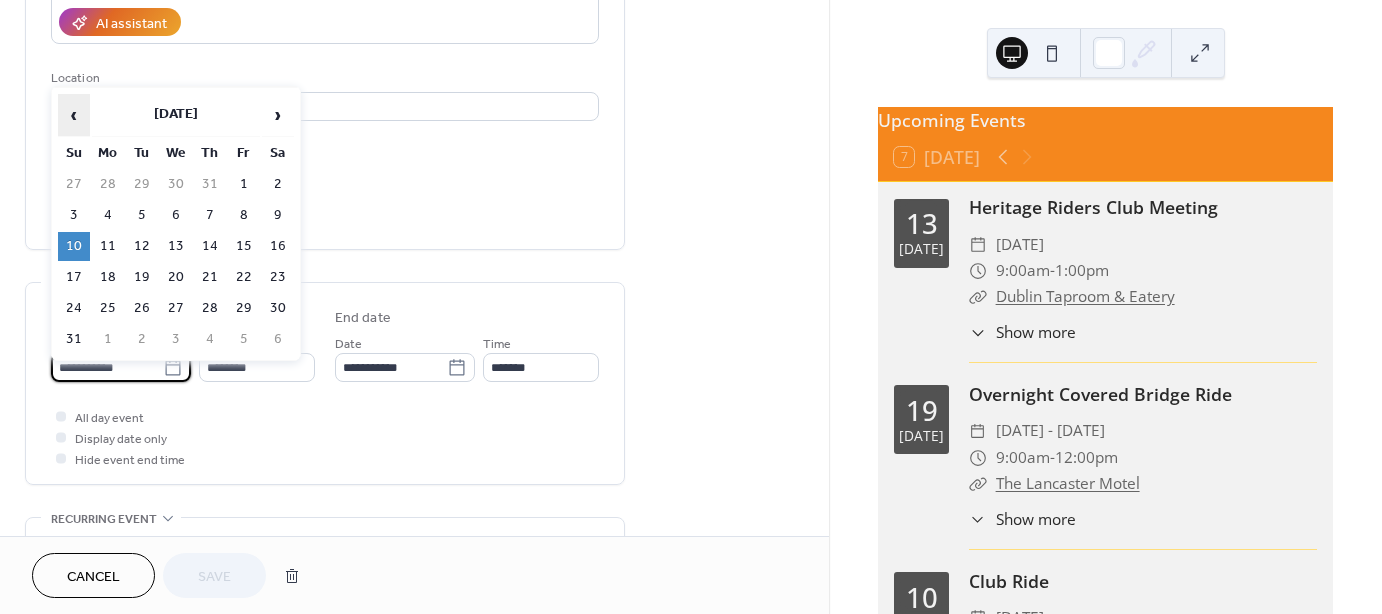 click on "‹" at bounding box center [74, 115] 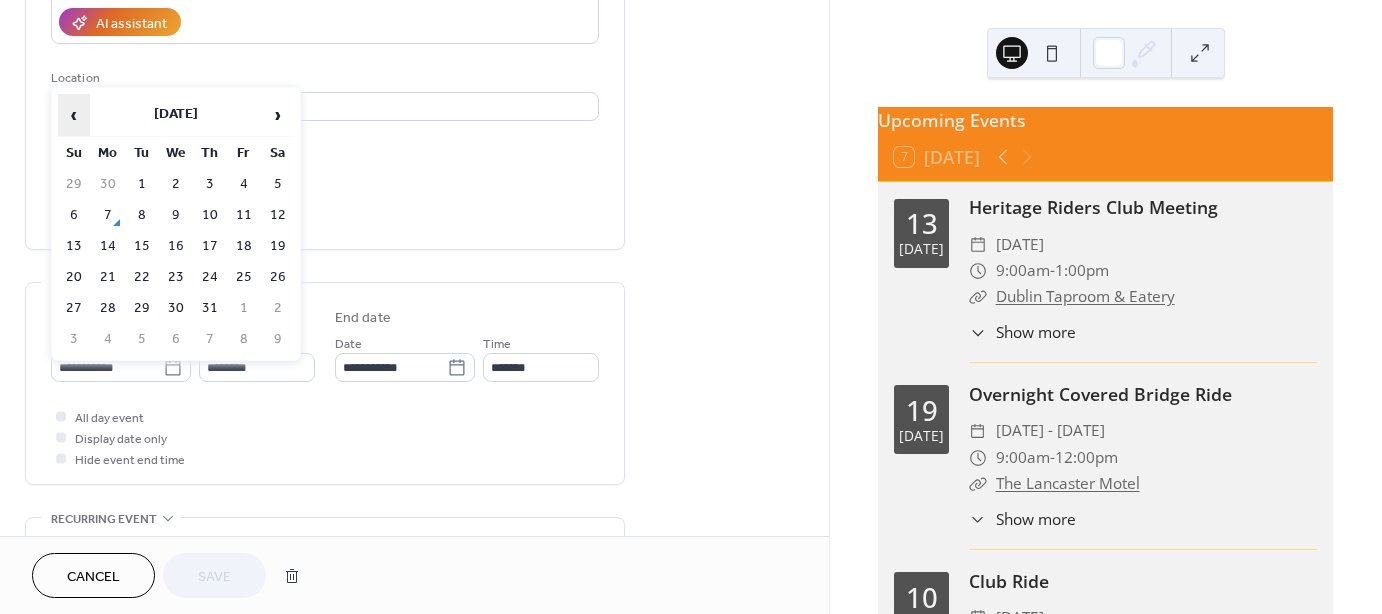 click on "‹" at bounding box center (74, 115) 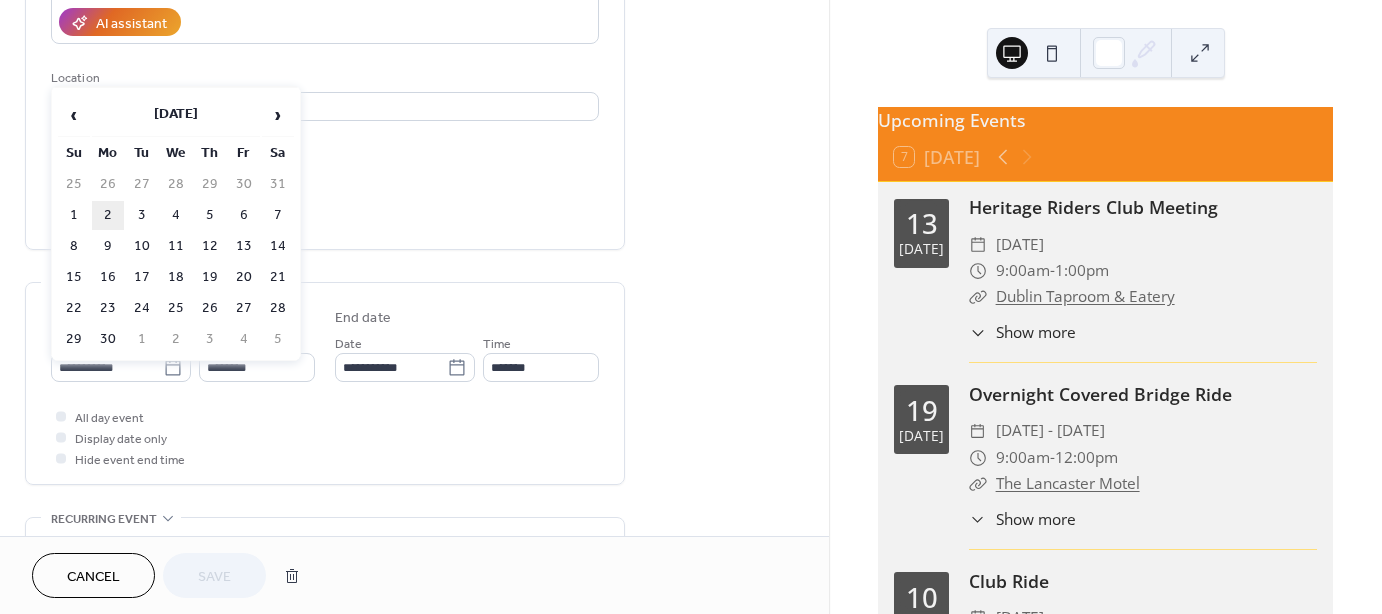 click on "2" at bounding box center (108, 215) 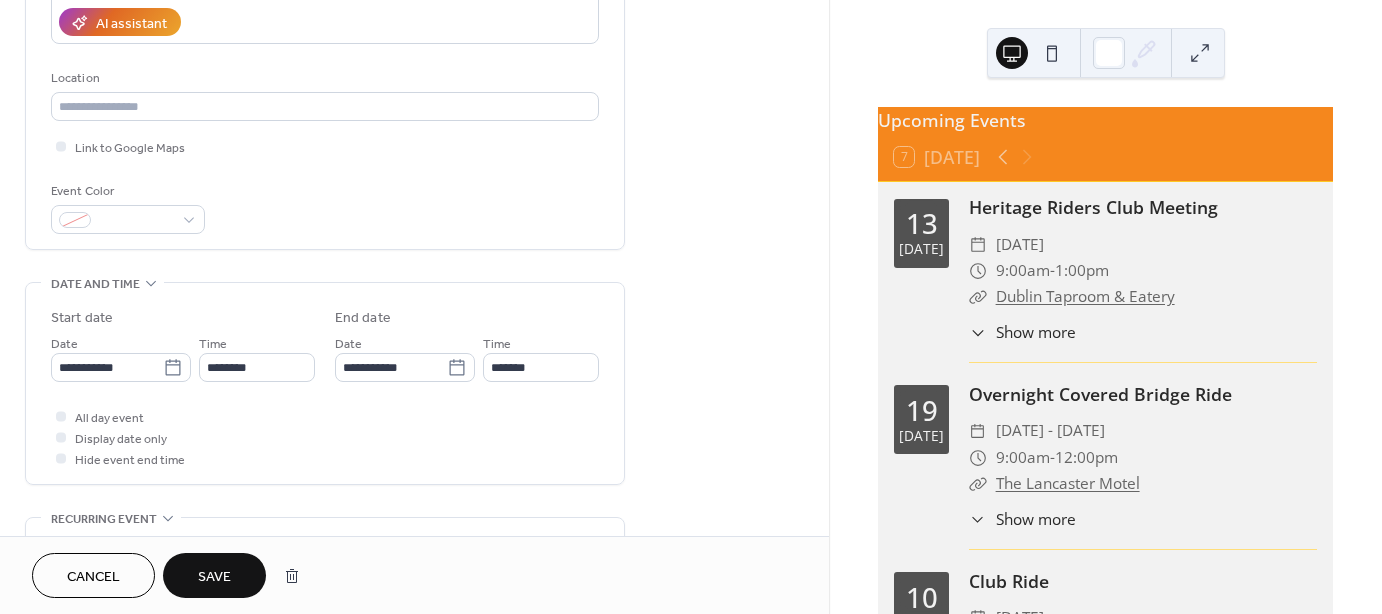 click on "**********" at bounding box center [325, 383] 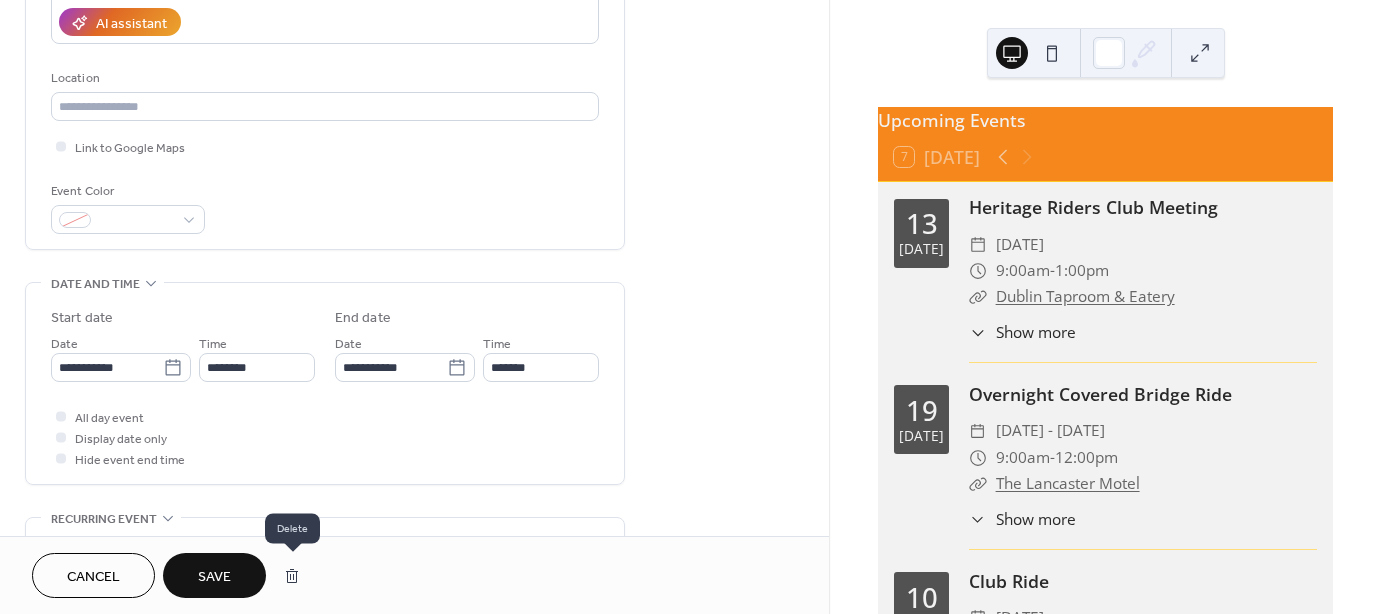 click at bounding box center (292, 576) 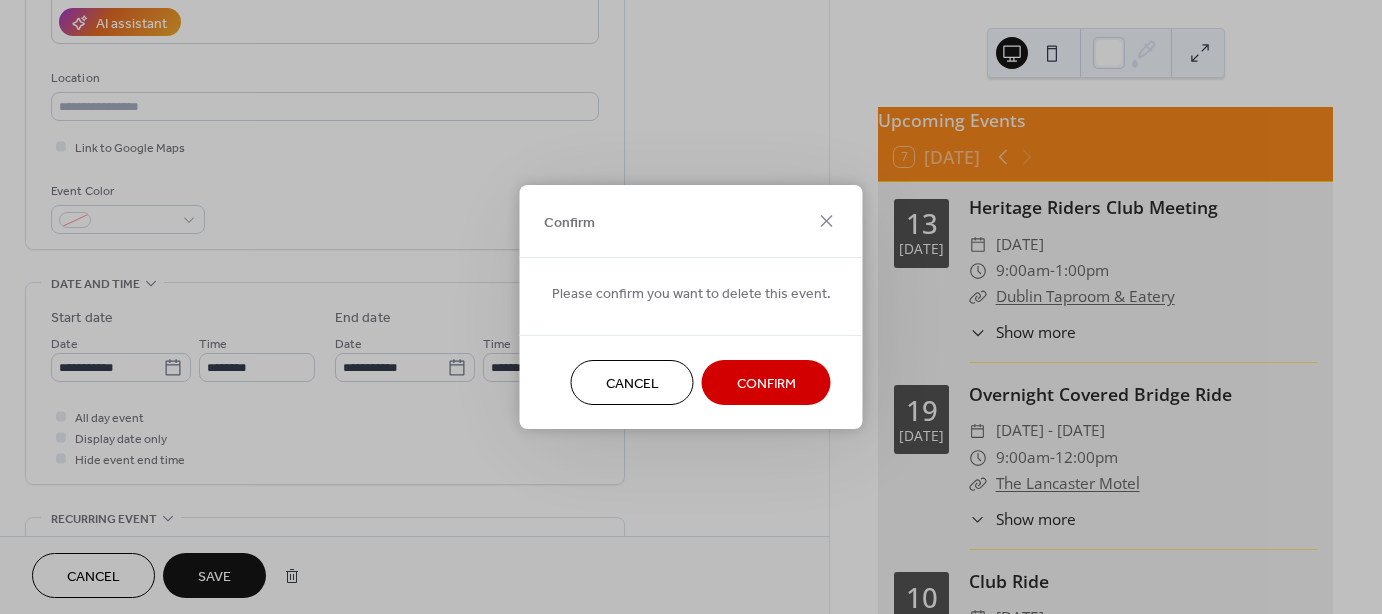 click on "Confirm" at bounding box center [766, 384] 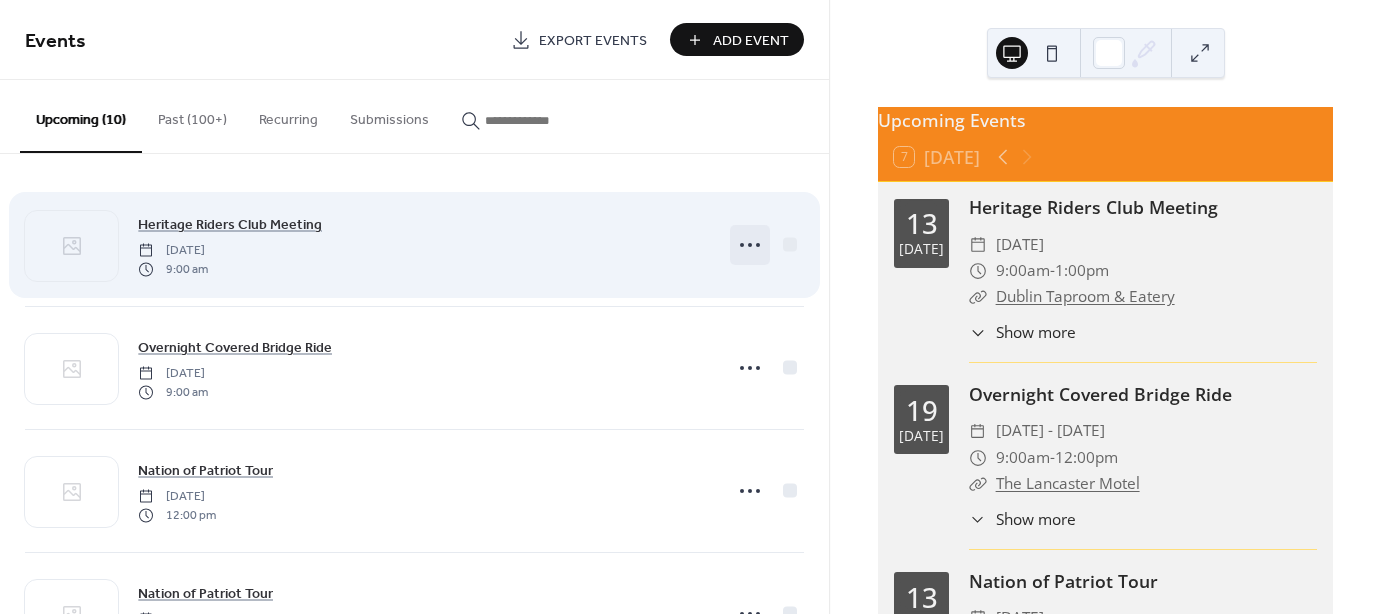 click 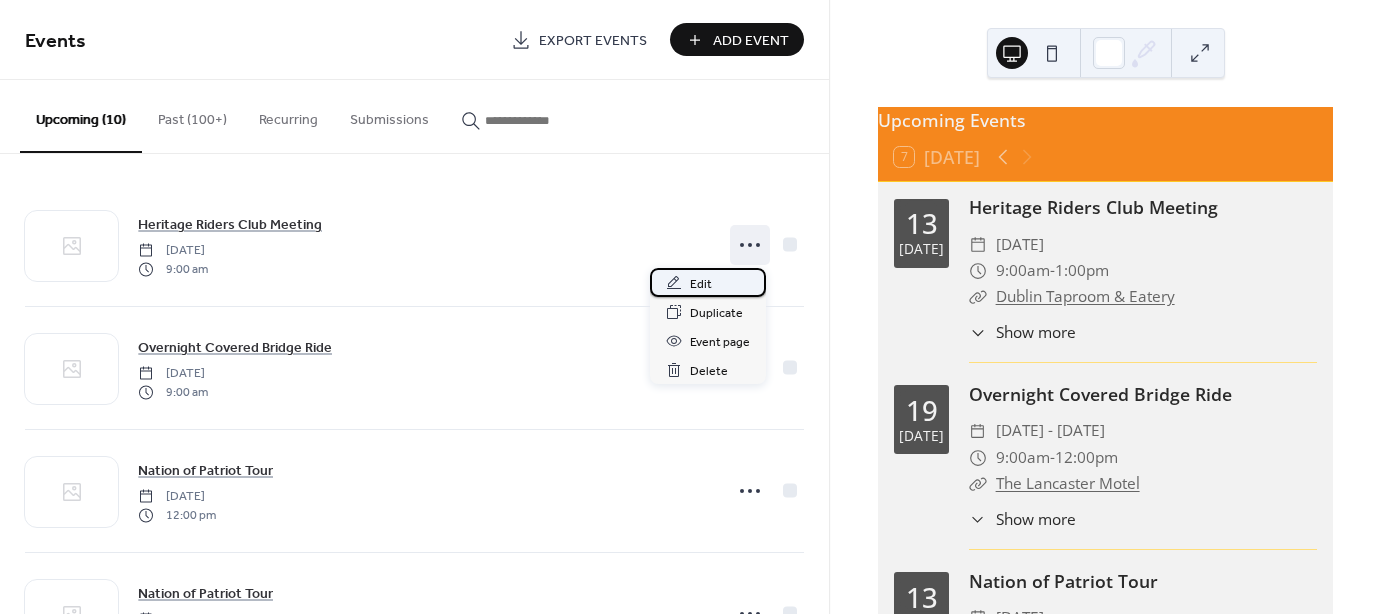 click on "Edit" at bounding box center (701, 284) 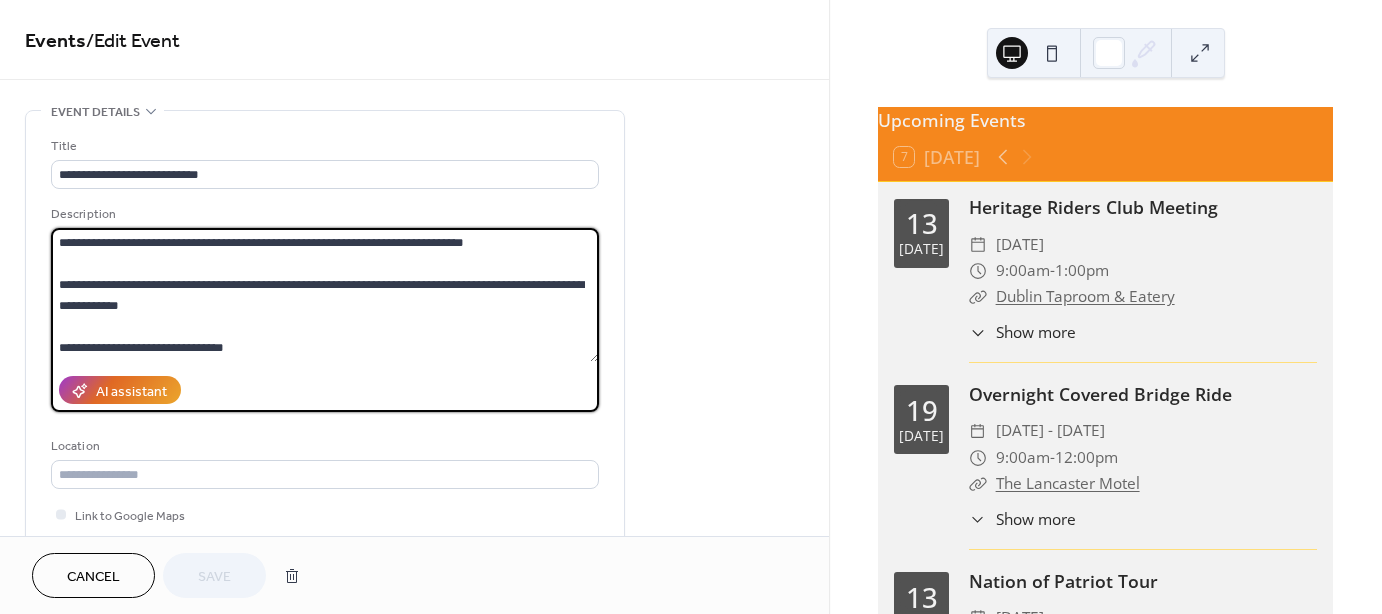 drag, startPoint x: 110, startPoint y: 347, endPoint x: 263, endPoint y: 341, distance: 153.1176 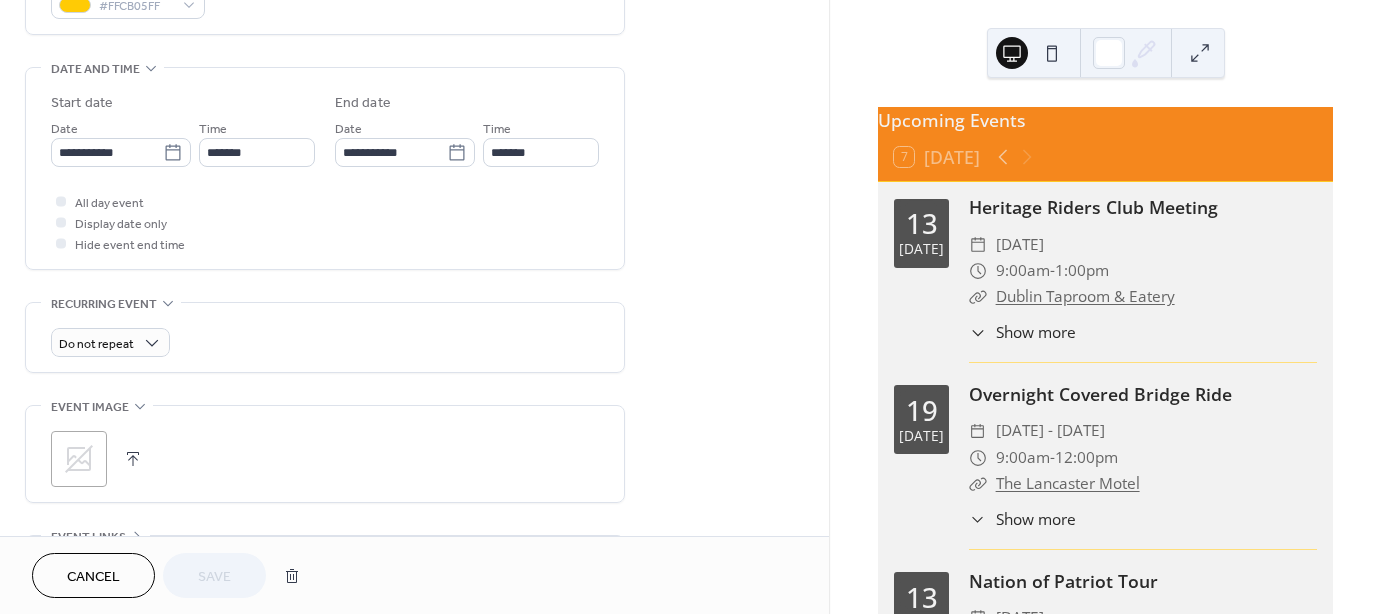 scroll, scrollTop: 585, scrollLeft: 0, axis: vertical 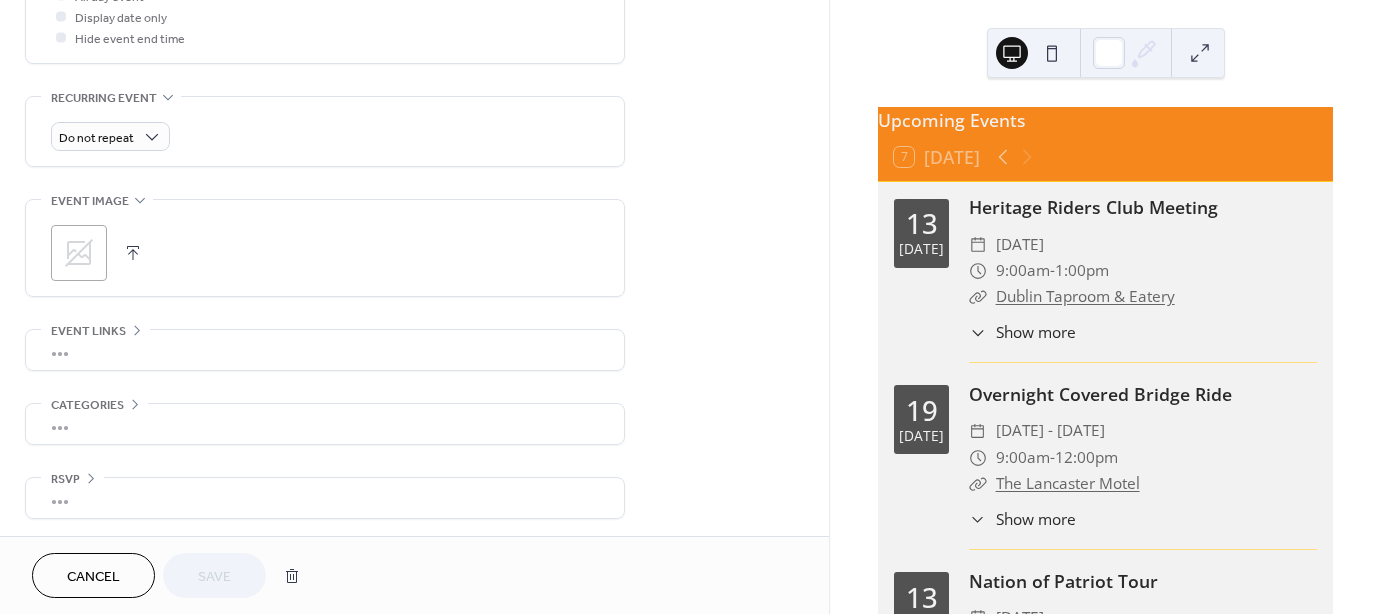 click on "•••" at bounding box center (325, 350) 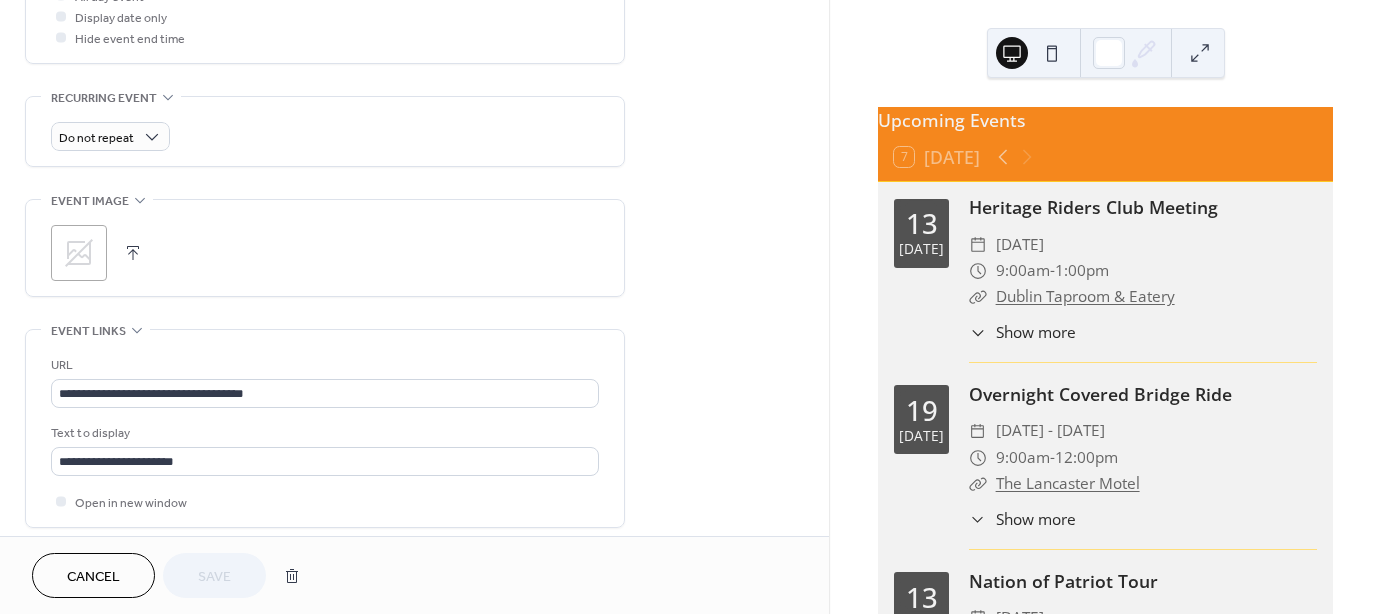 scroll, scrollTop: 789, scrollLeft: 0, axis: vertical 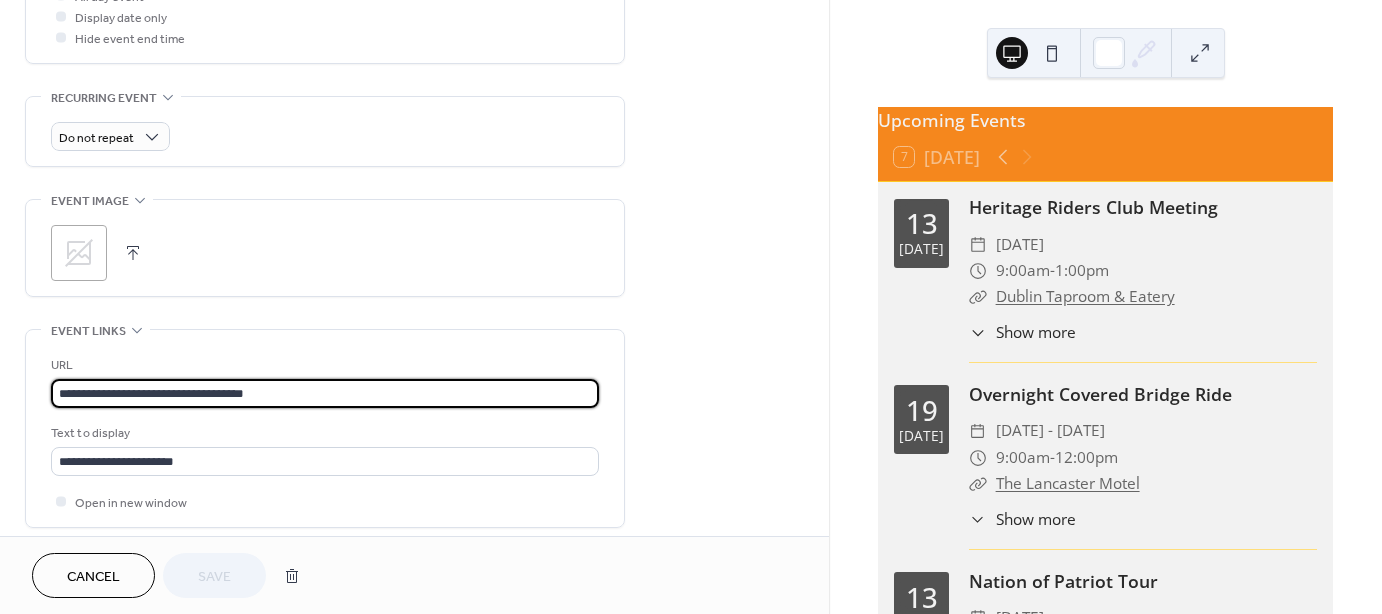 drag, startPoint x: 309, startPoint y: 387, endPoint x: -74, endPoint y: 390, distance: 383.01175 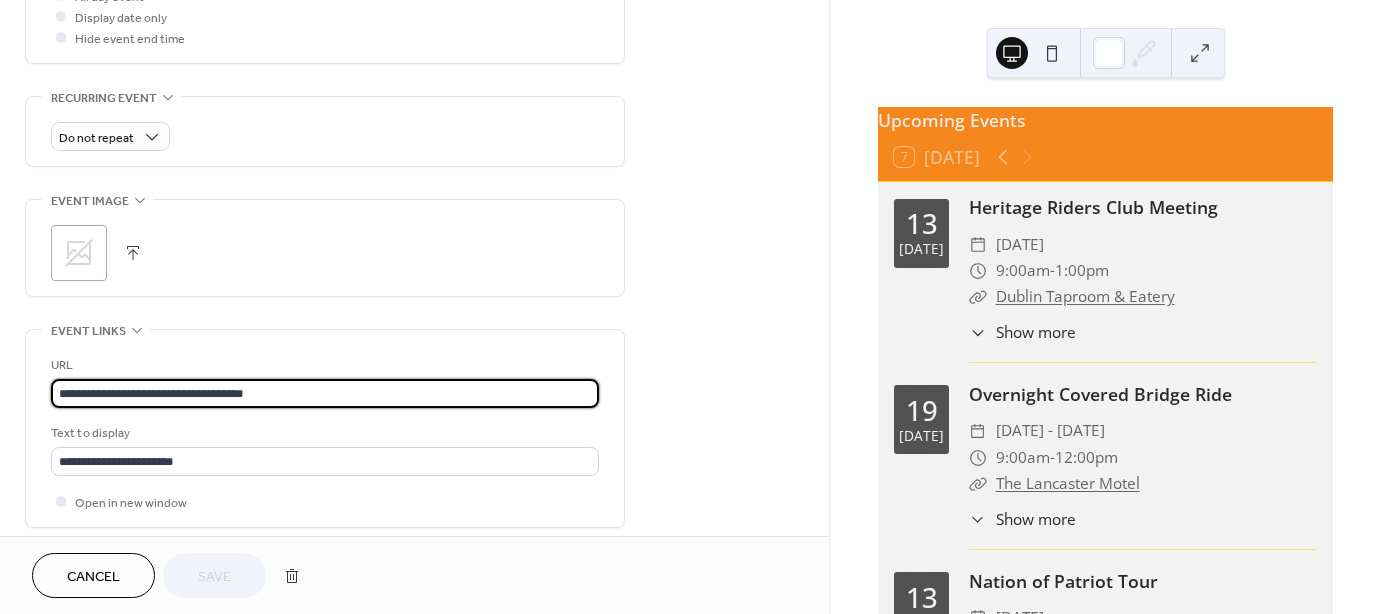 click on "**********" at bounding box center [691, 307] 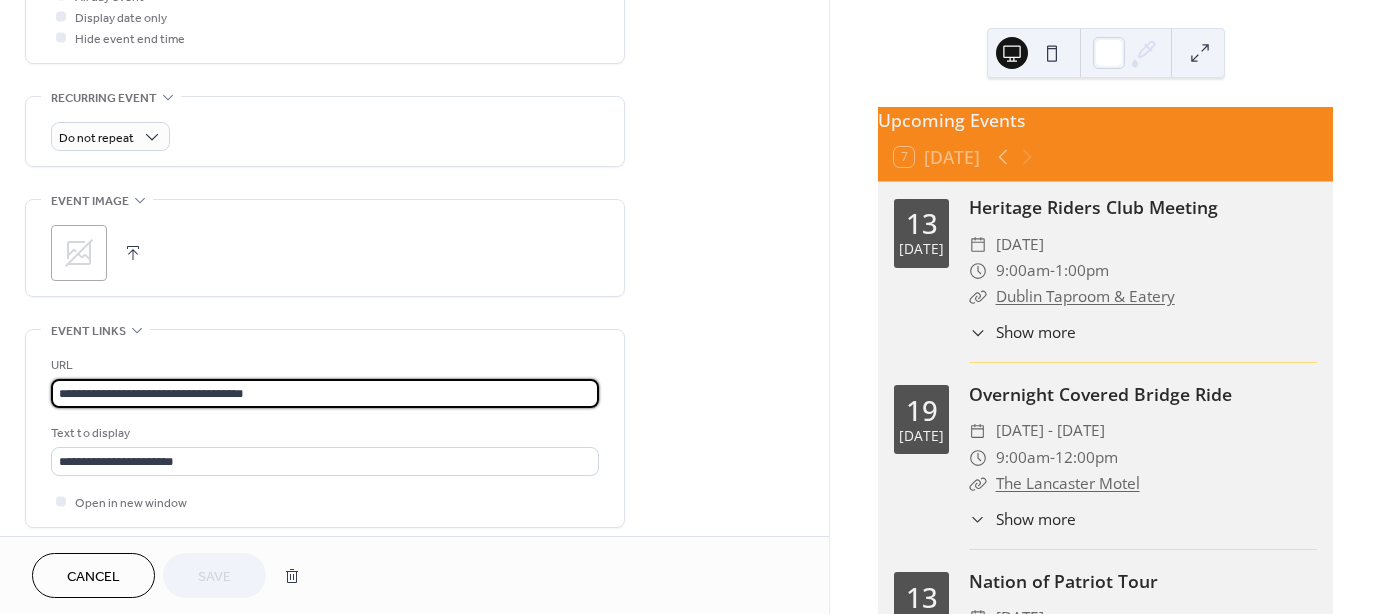 paste 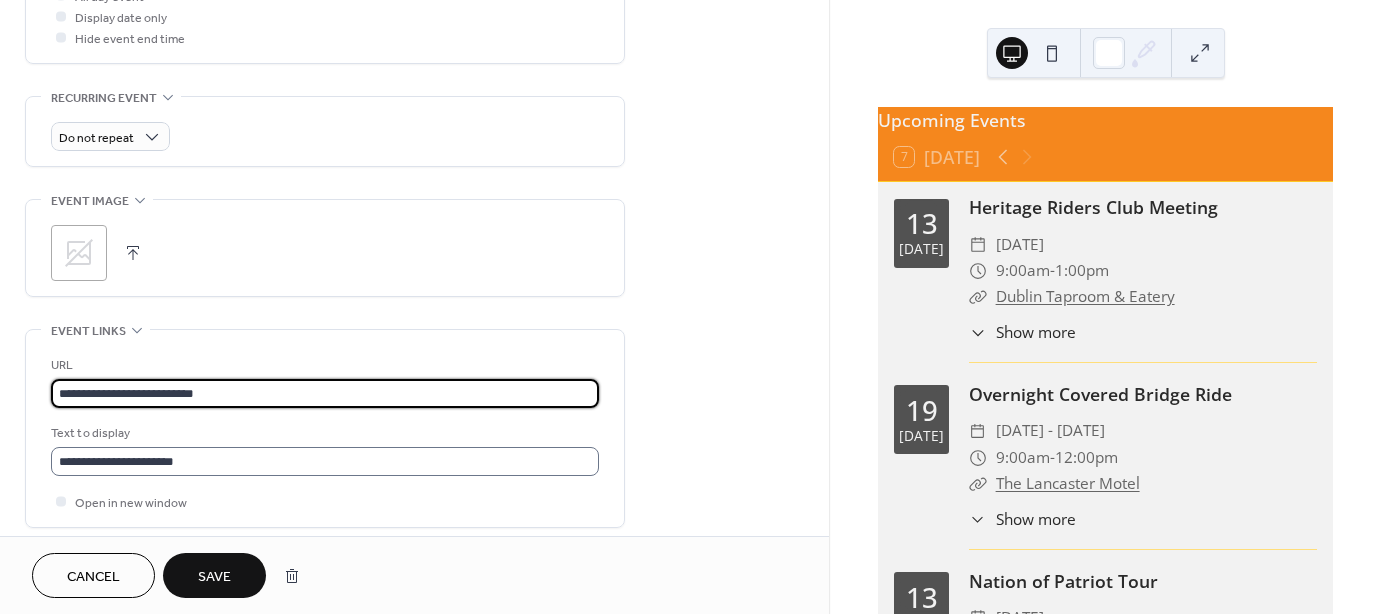 type on "**********" 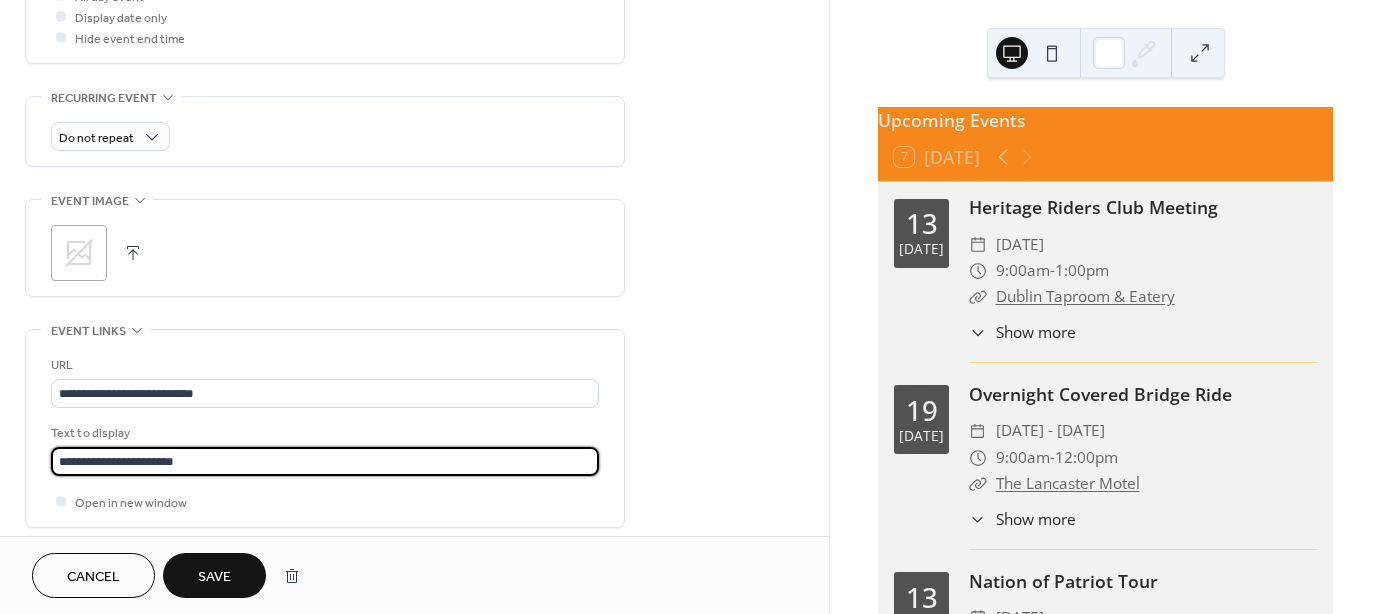 drag, startPoint x: 208, startPoint y: 455, endPoint x: -6, endPoint y: 449, distance: 214.08409 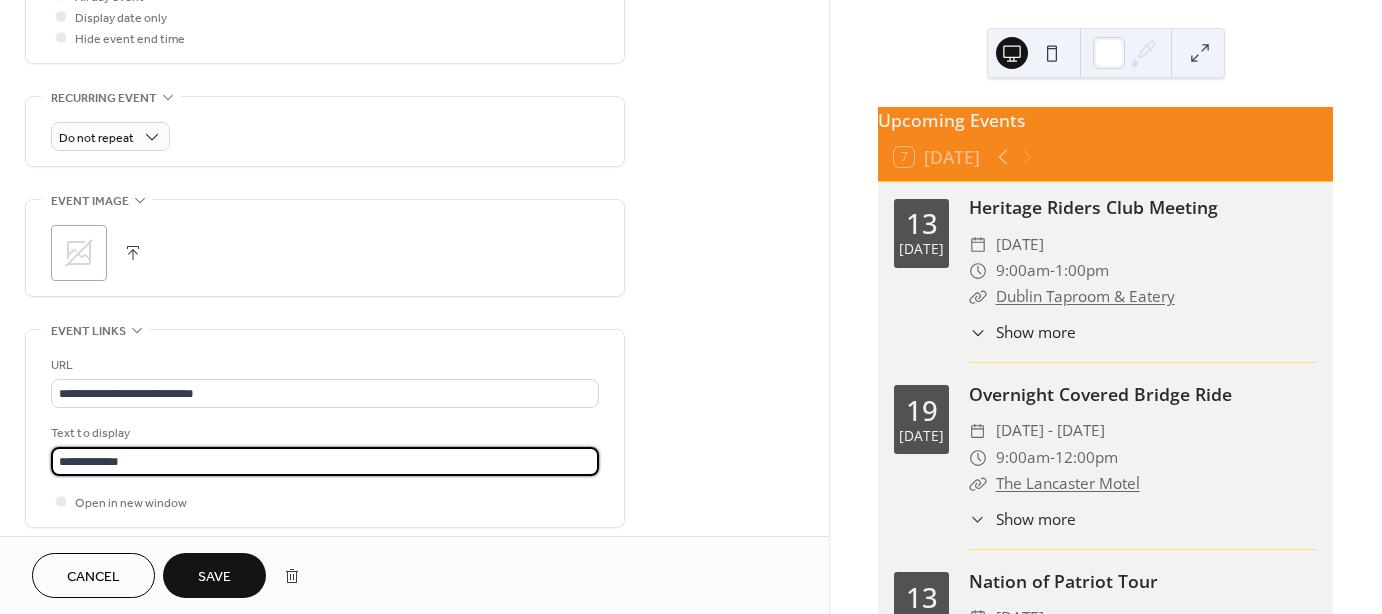 type on "**********" 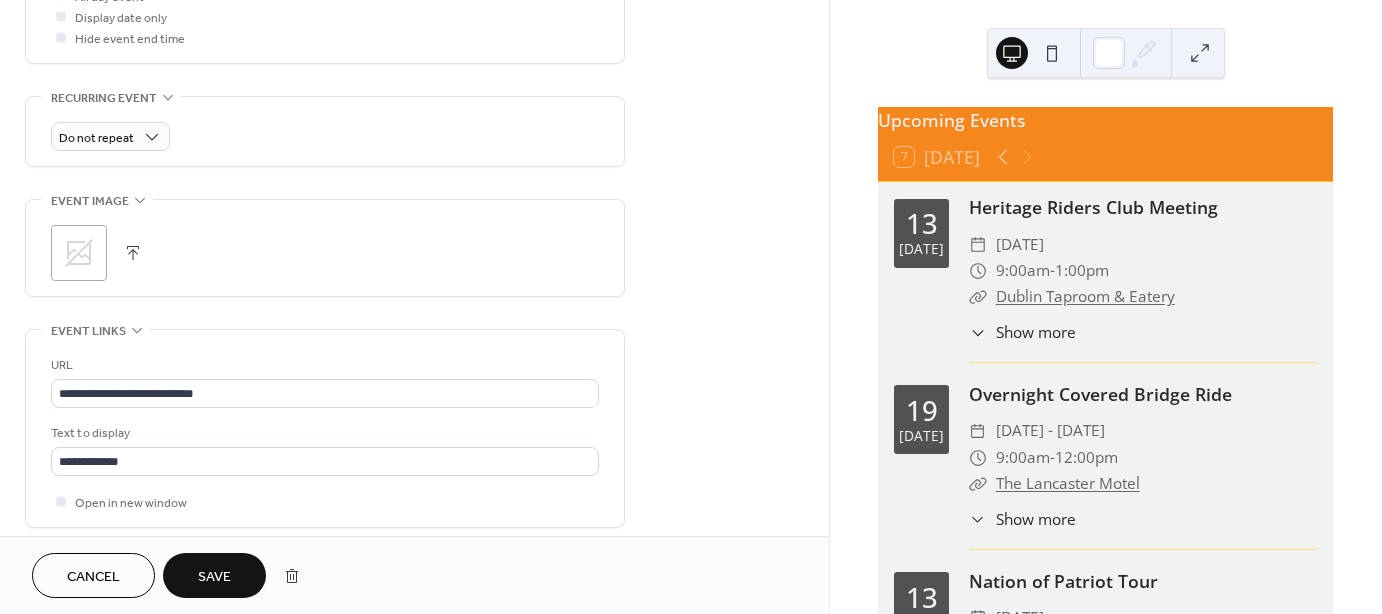 click on "Save" at bounding box center (214, 577) 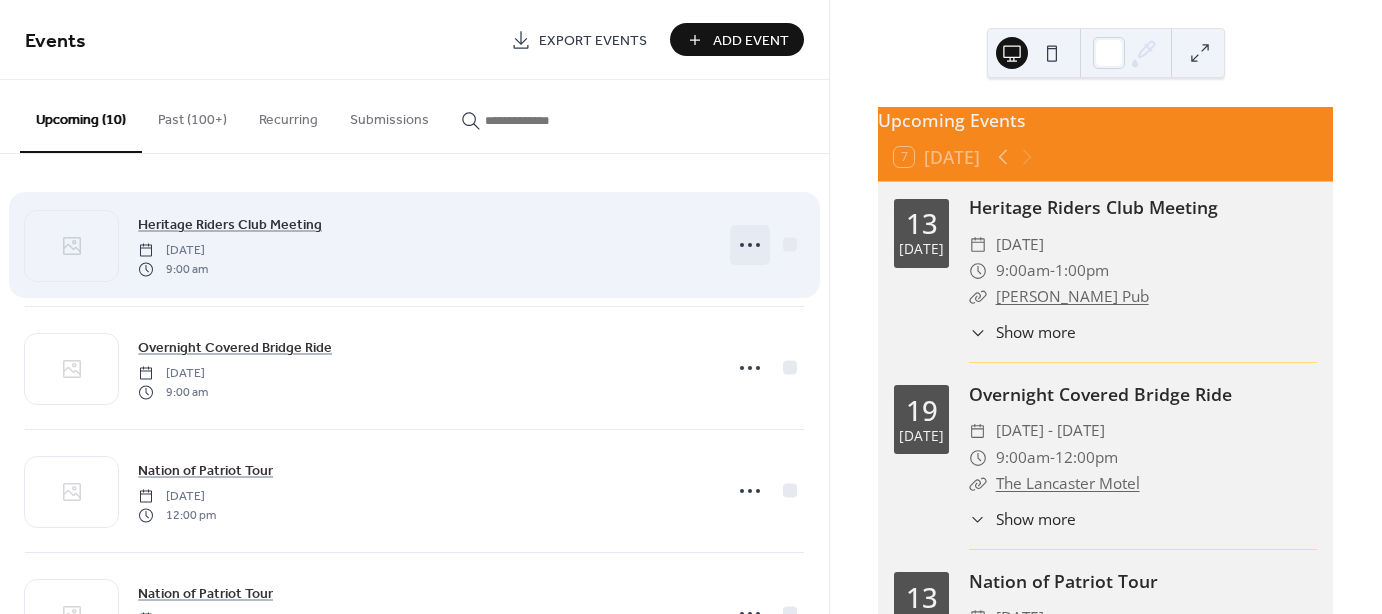 click 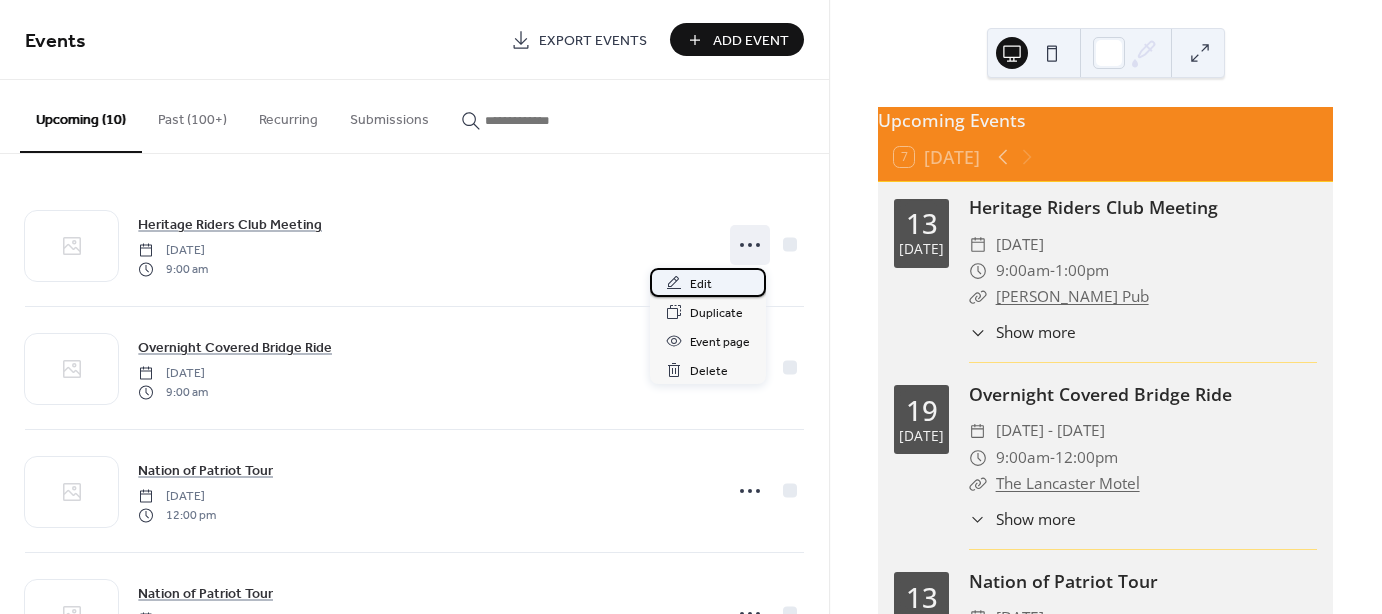 click on "Edit" at bounding box center [701, 284] 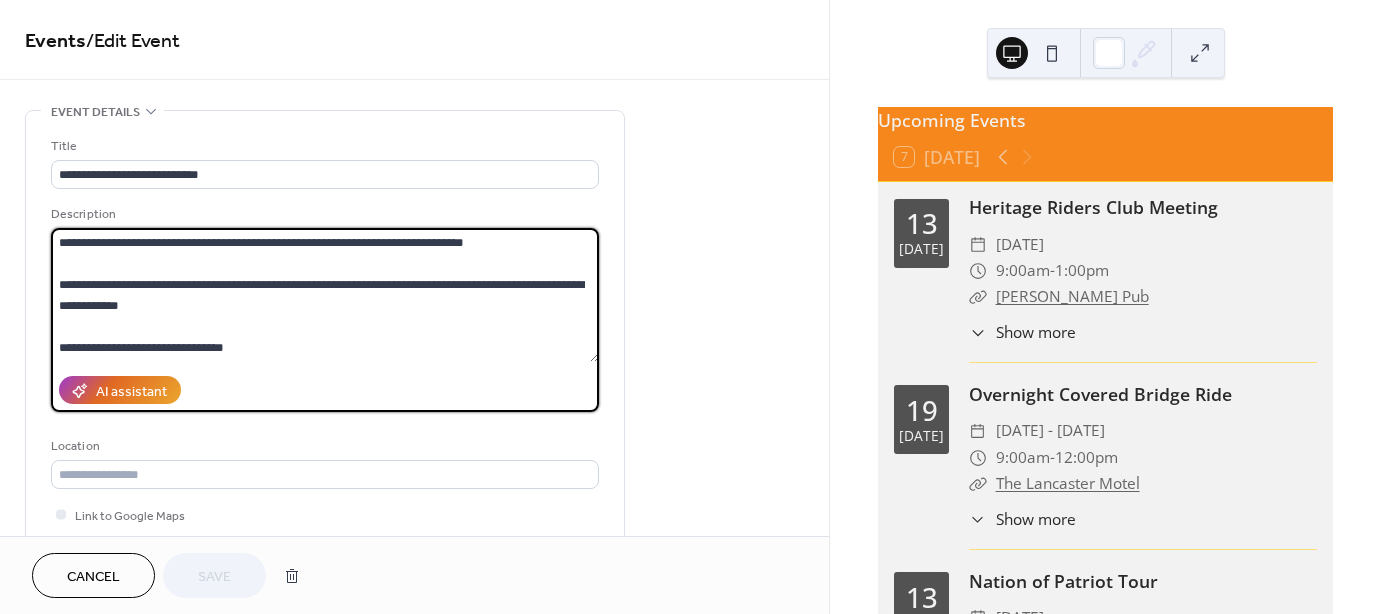 drag, startPoint x: 111, startPoint y: 347, endPoint x: 321, endPoint y: 346, distance: 210.00238 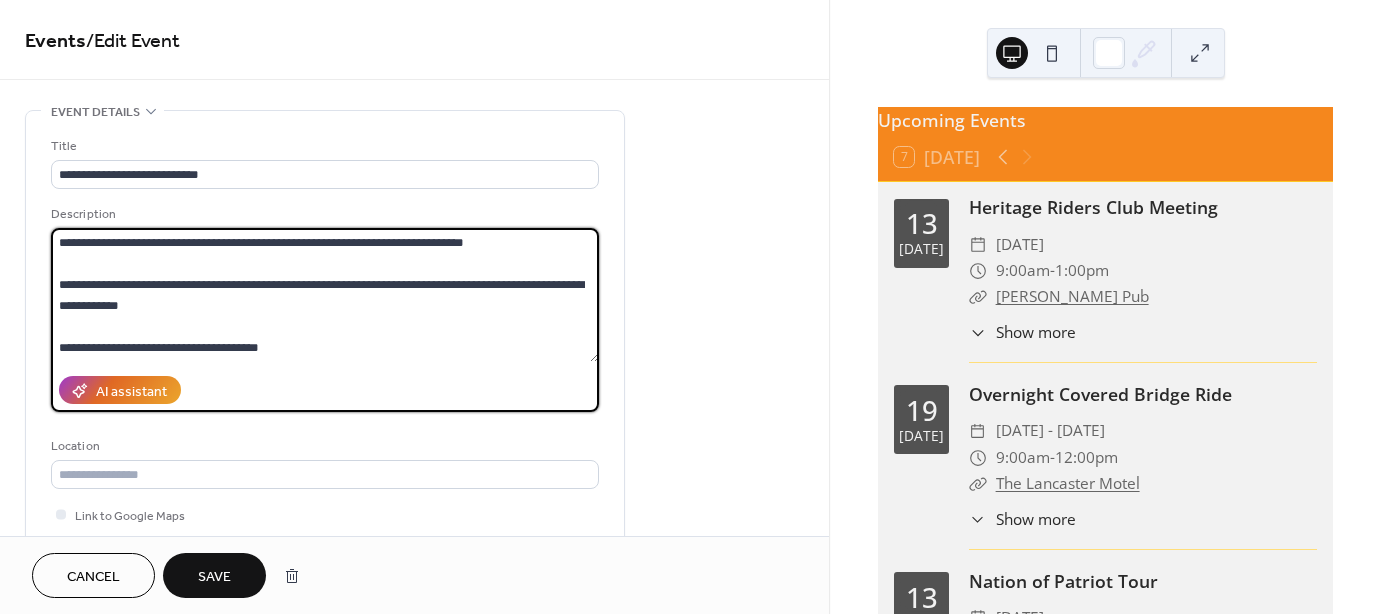 type on "**********" 